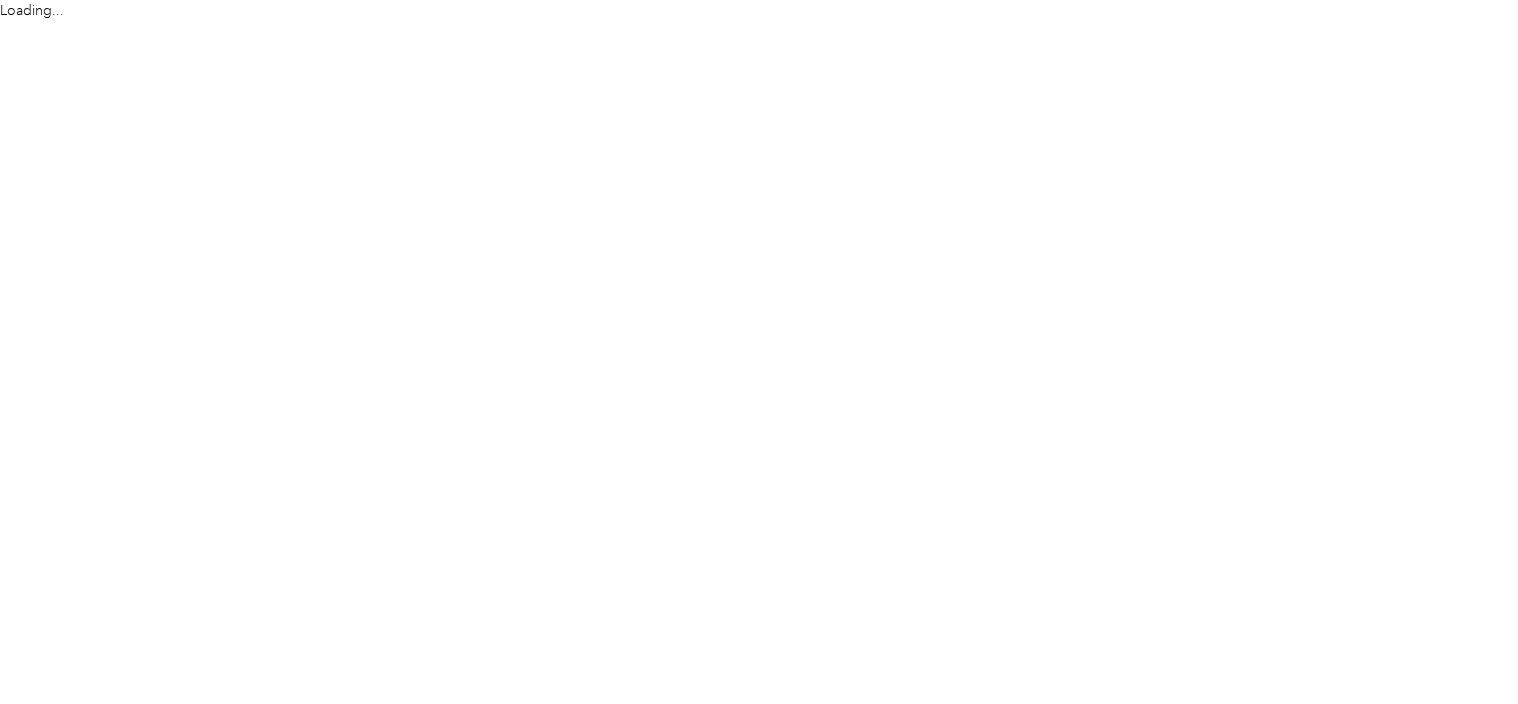 scroll, scrollTop: 0, scrollLeft: 0, axis: both 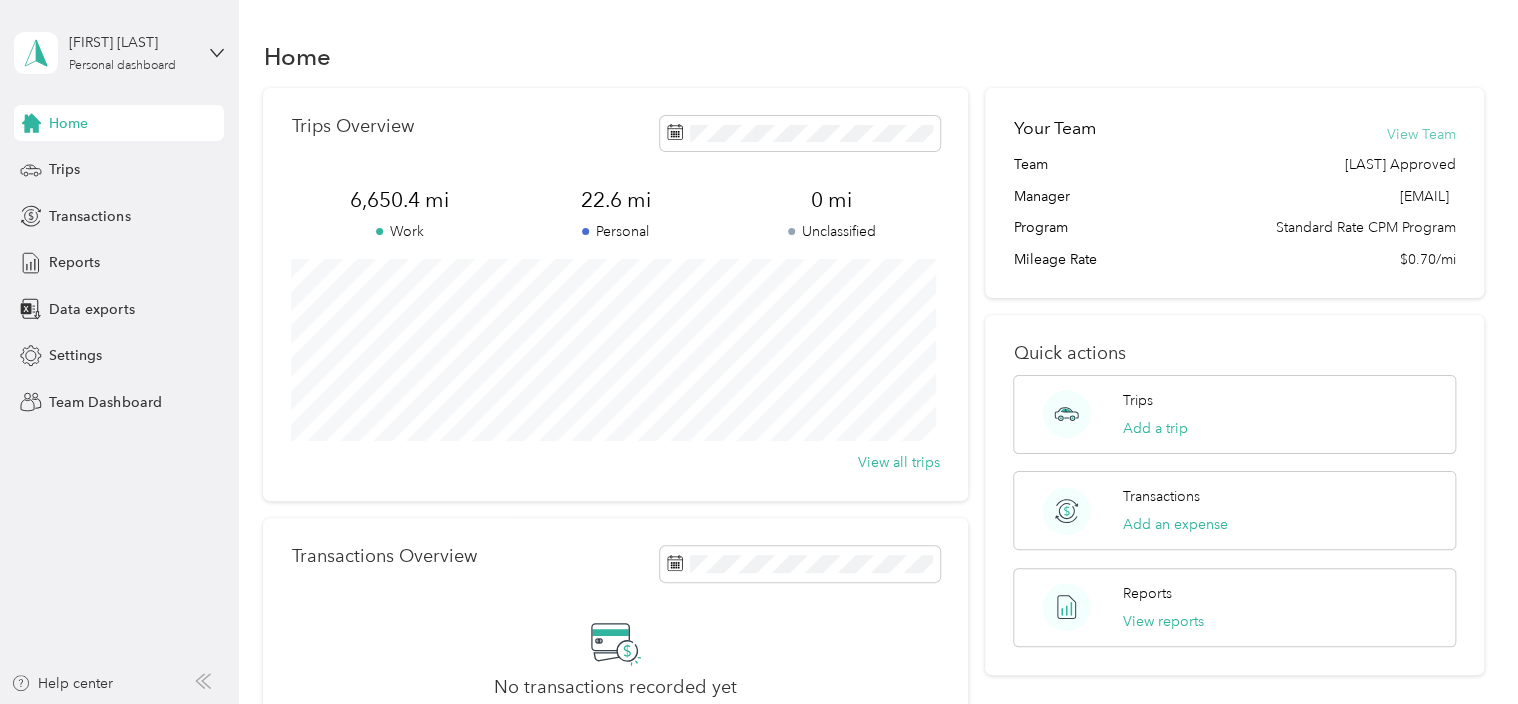 click on "View Team" at bounding box center (1421, 134) 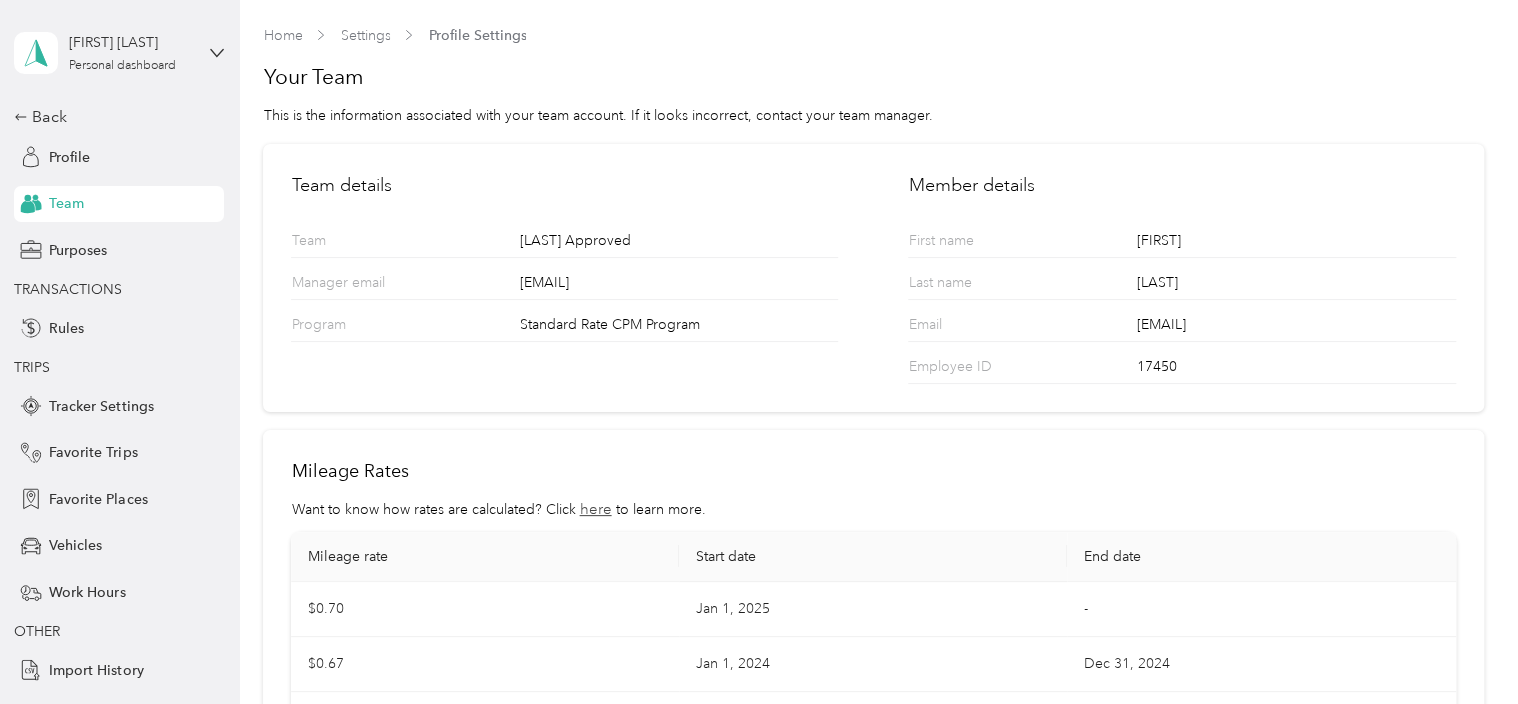 scroll, scrollTop: 209, scrollLeft: 0, axis: vertical 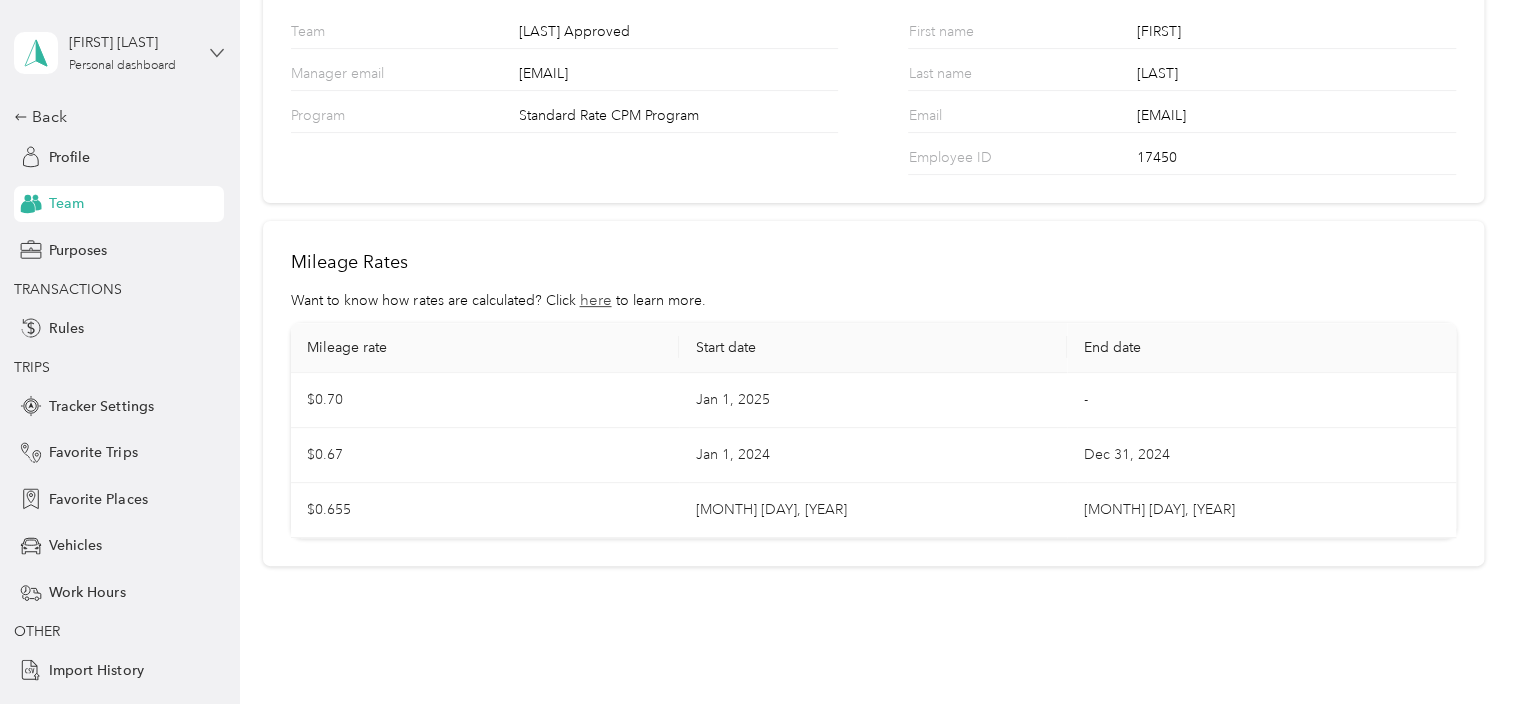 click 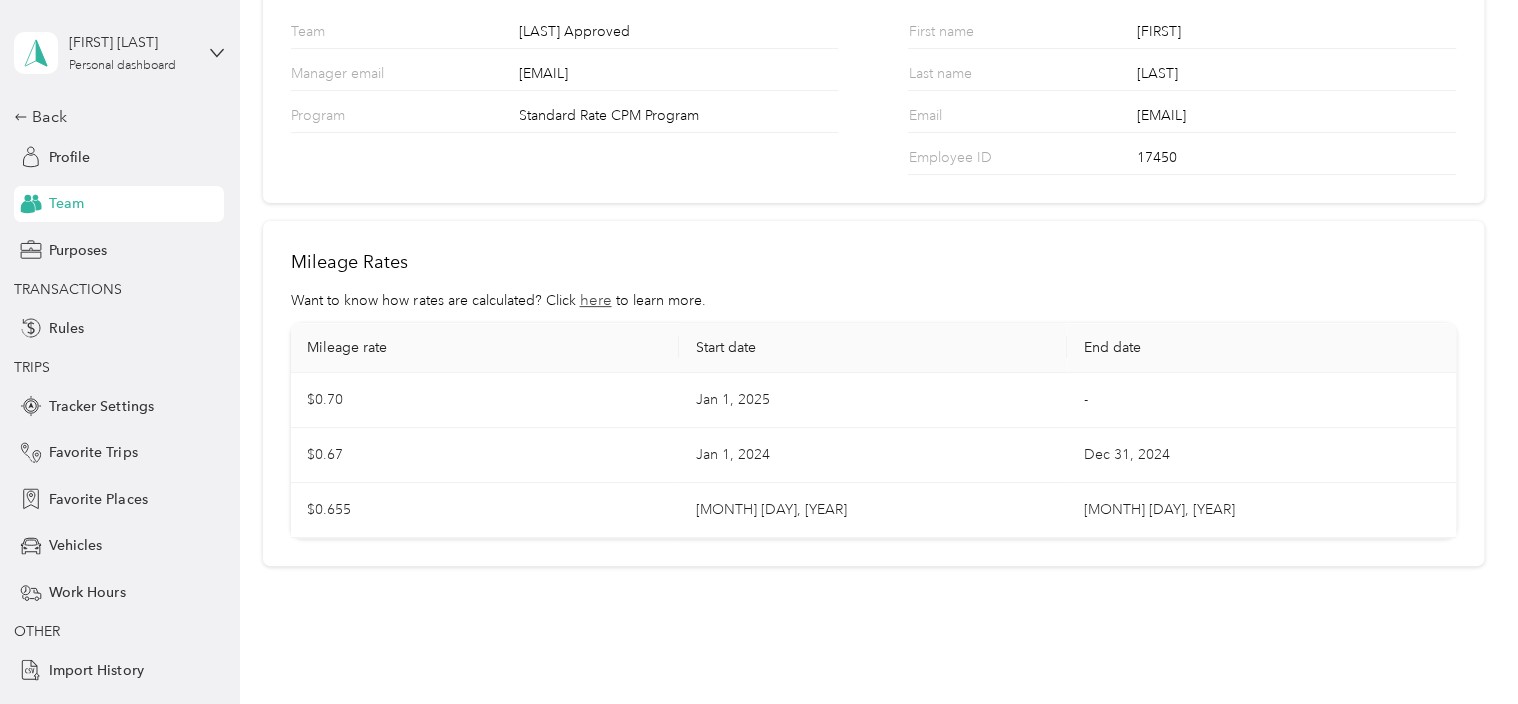 click on "Team dashboard" at bounding box center (159, 164) 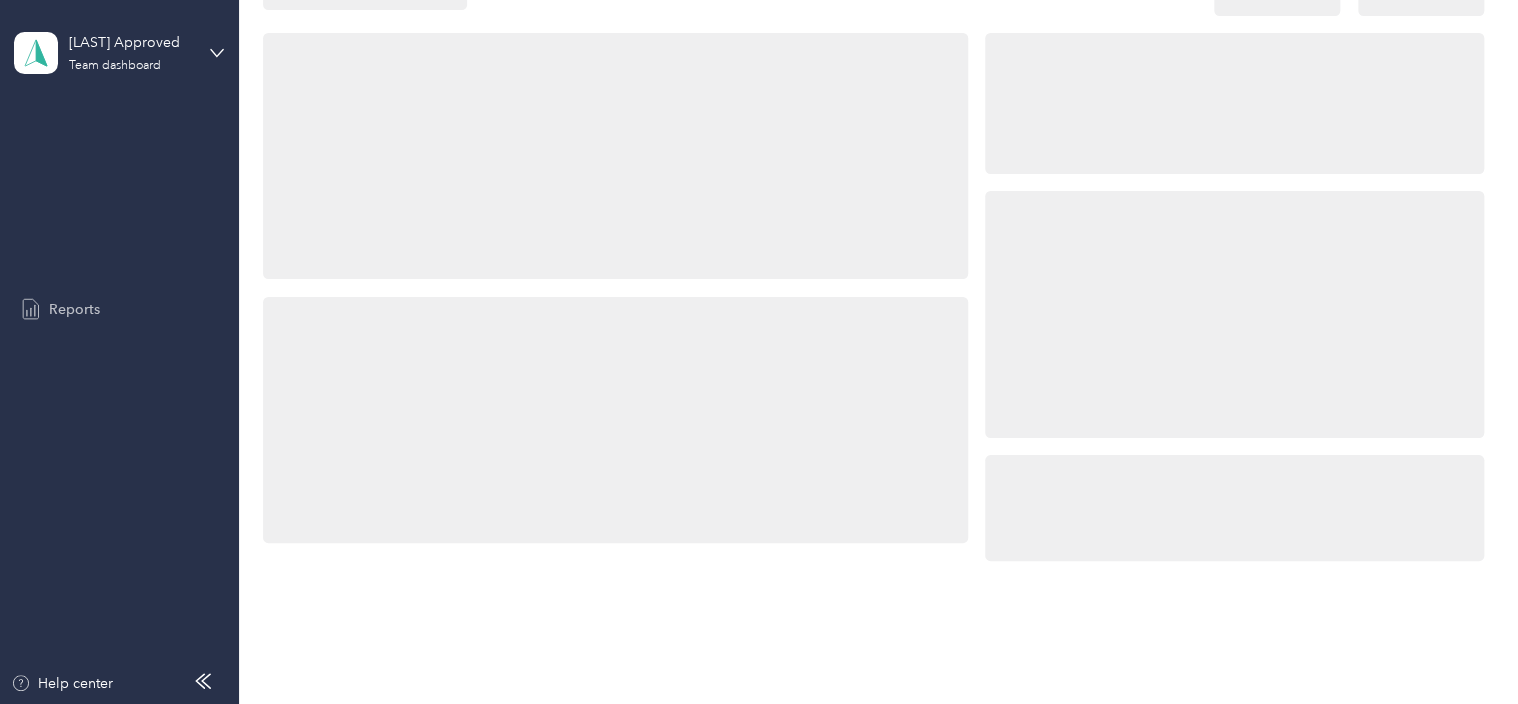 scroll, scrollTop: 209, scrollLeft: 0, axis: vertical 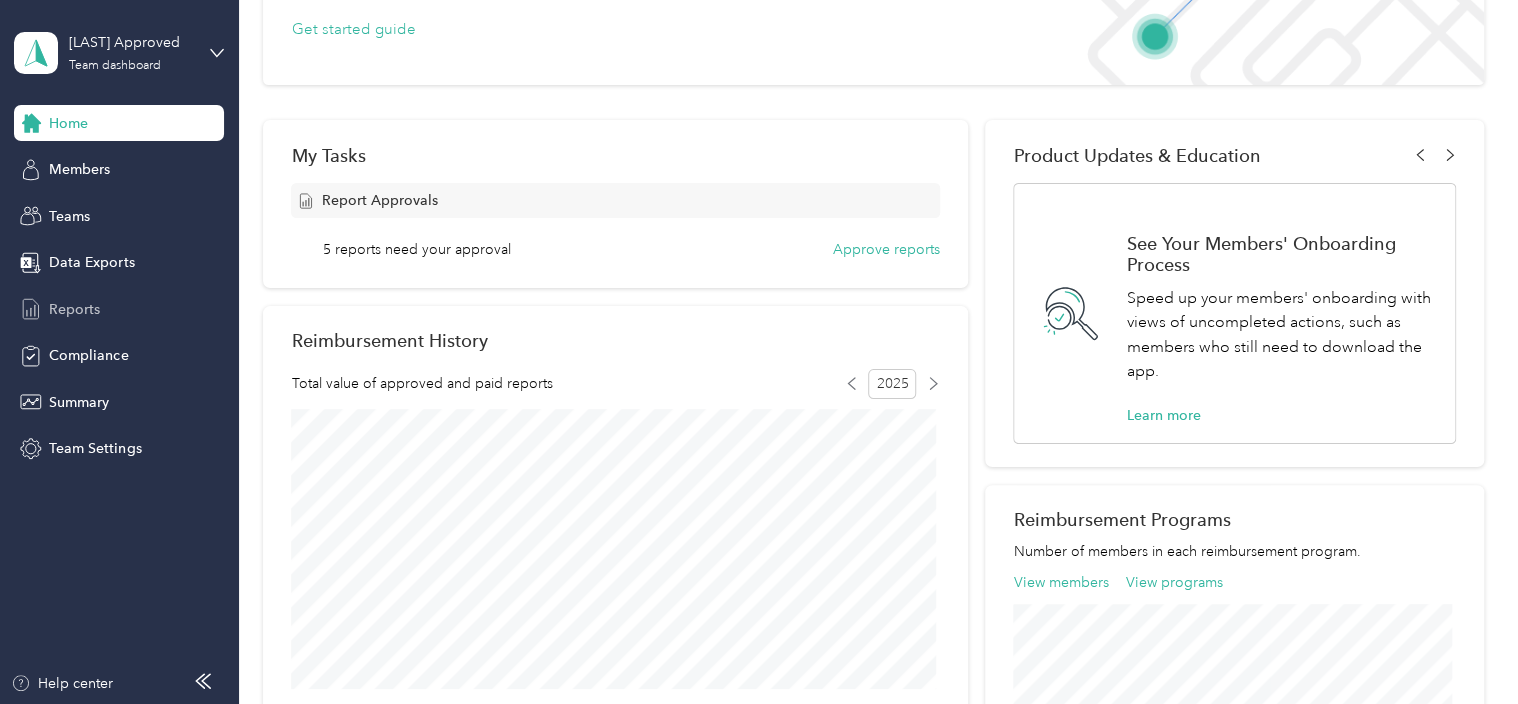click on "Reports" at bounding box center (74, 309) 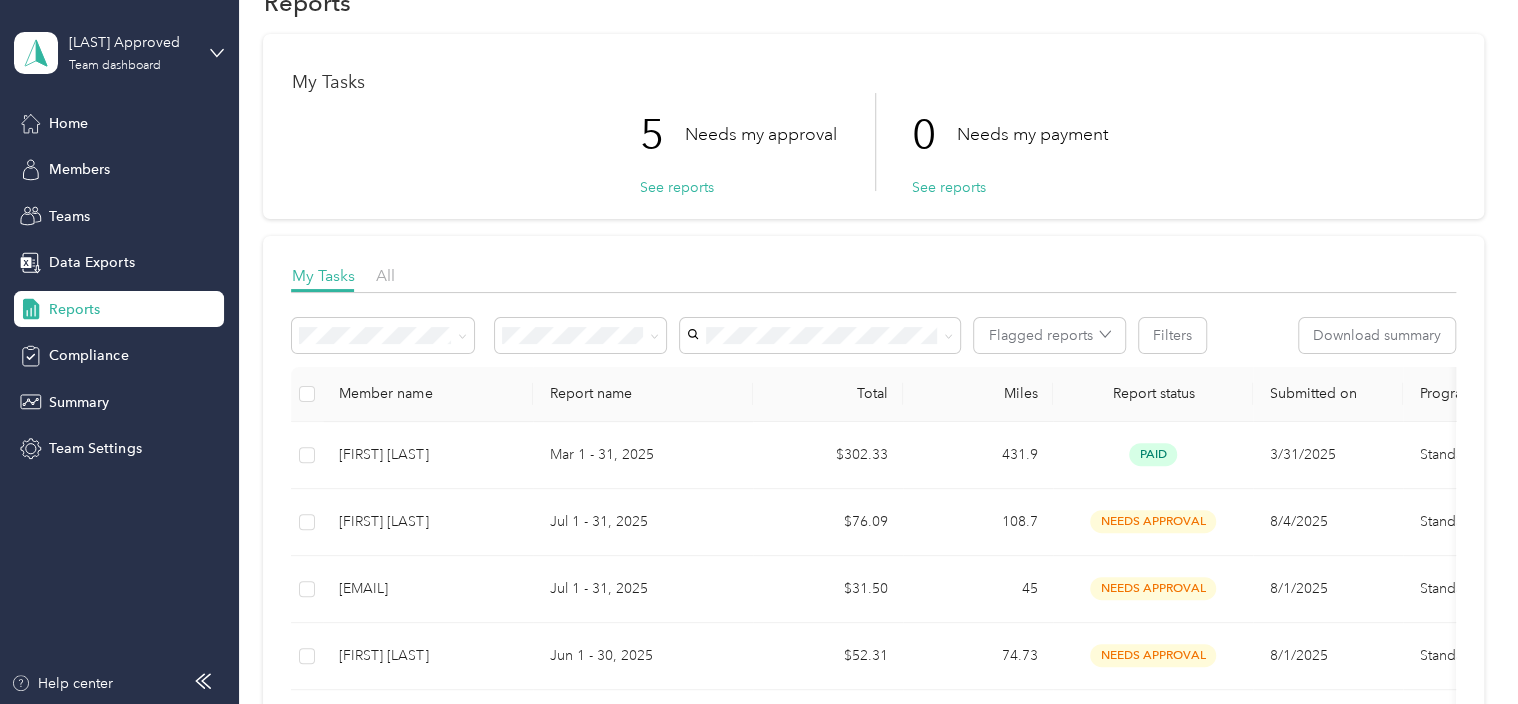 scroll, scrollTop: 200, scrollLeft: 0, axis: vertical 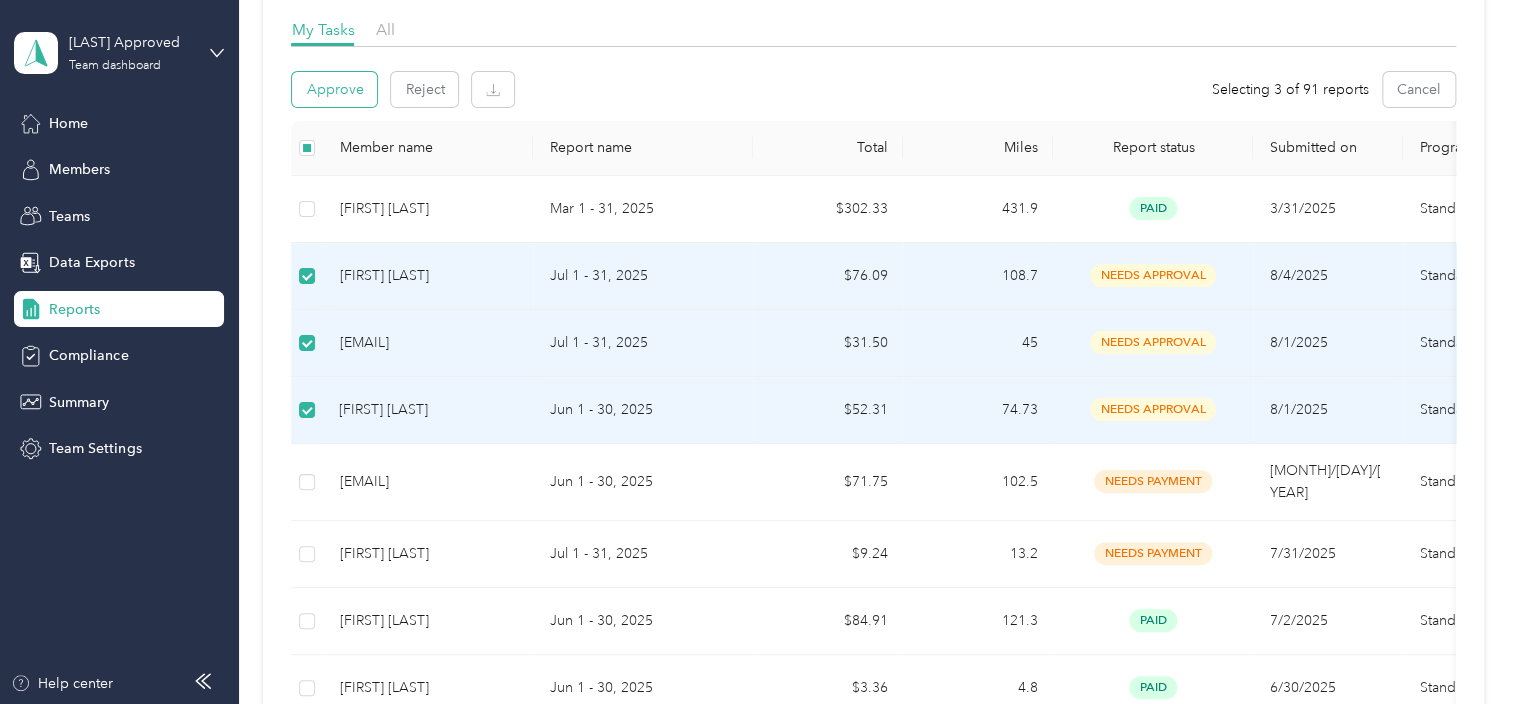 click on "Approve" at bounding box center [334, 89] 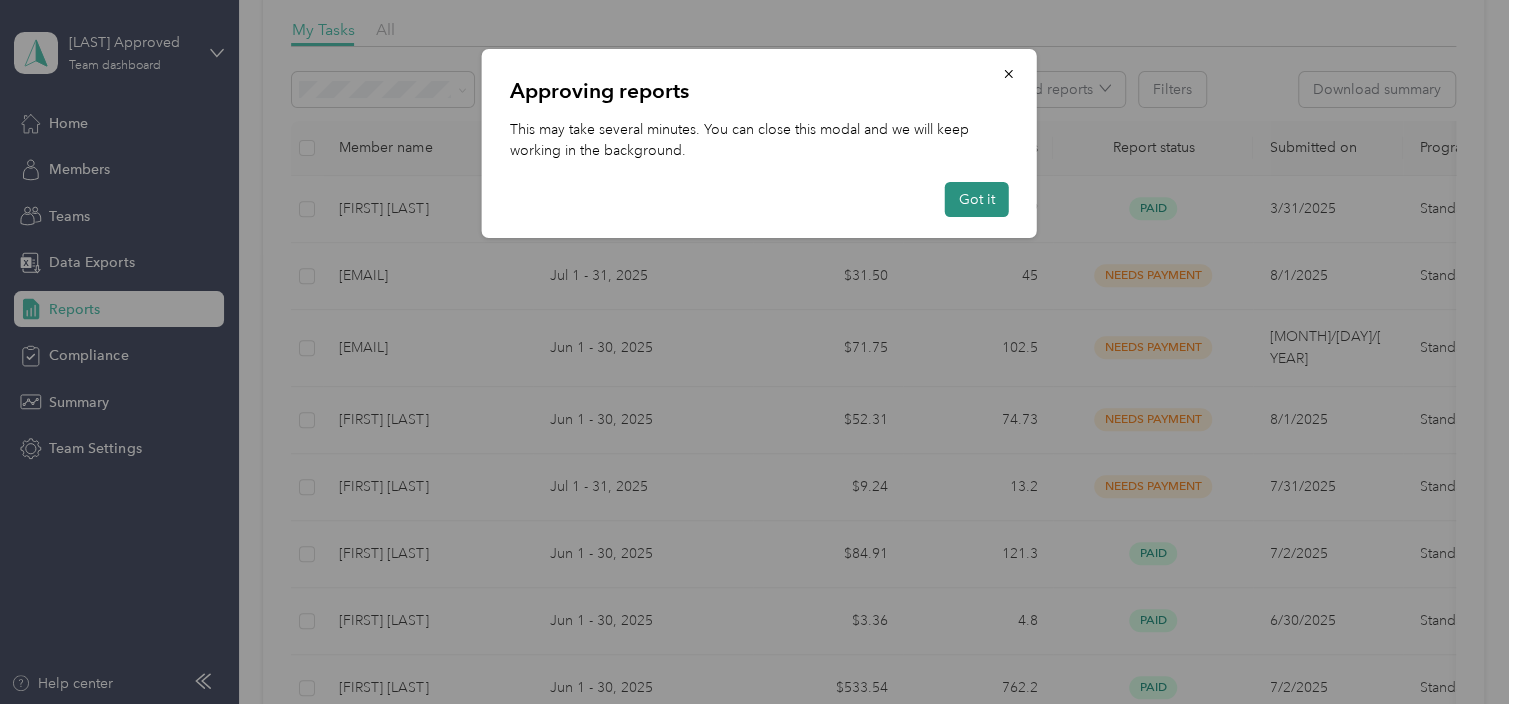 click on "Got it" at bounding box center (977, 199) 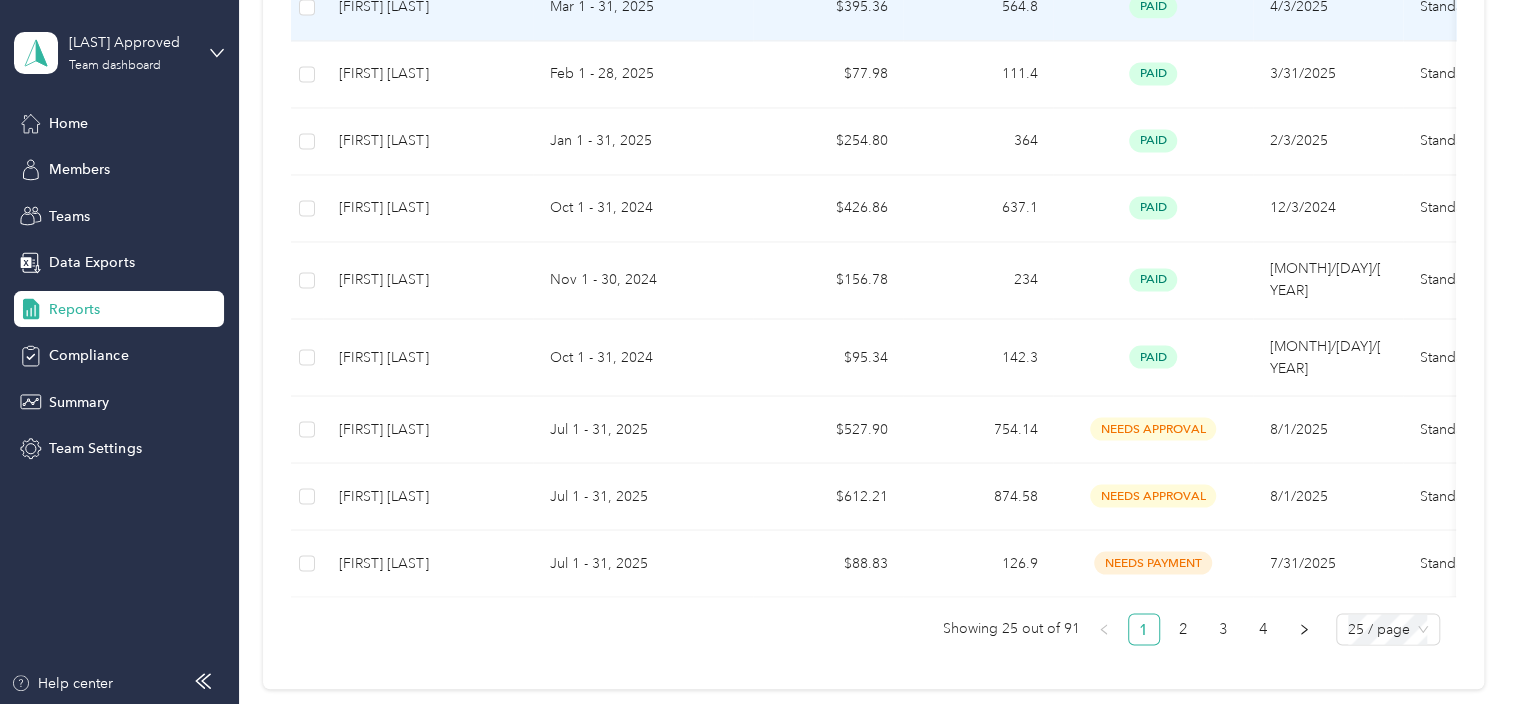 scroll, scrollTop: 1700, scrollLeft: 0, axis: vertical 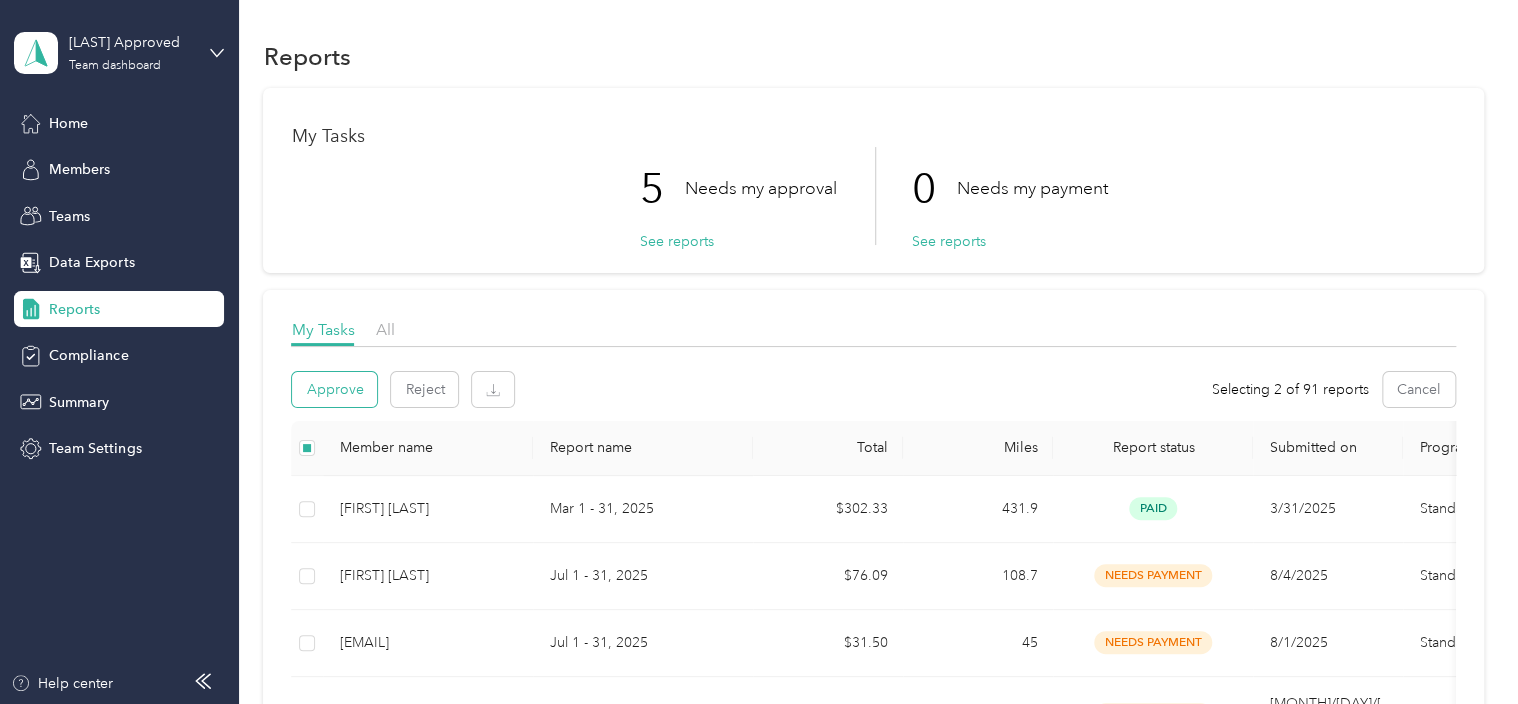 click on "Approve" at bounding box center [334, 389] 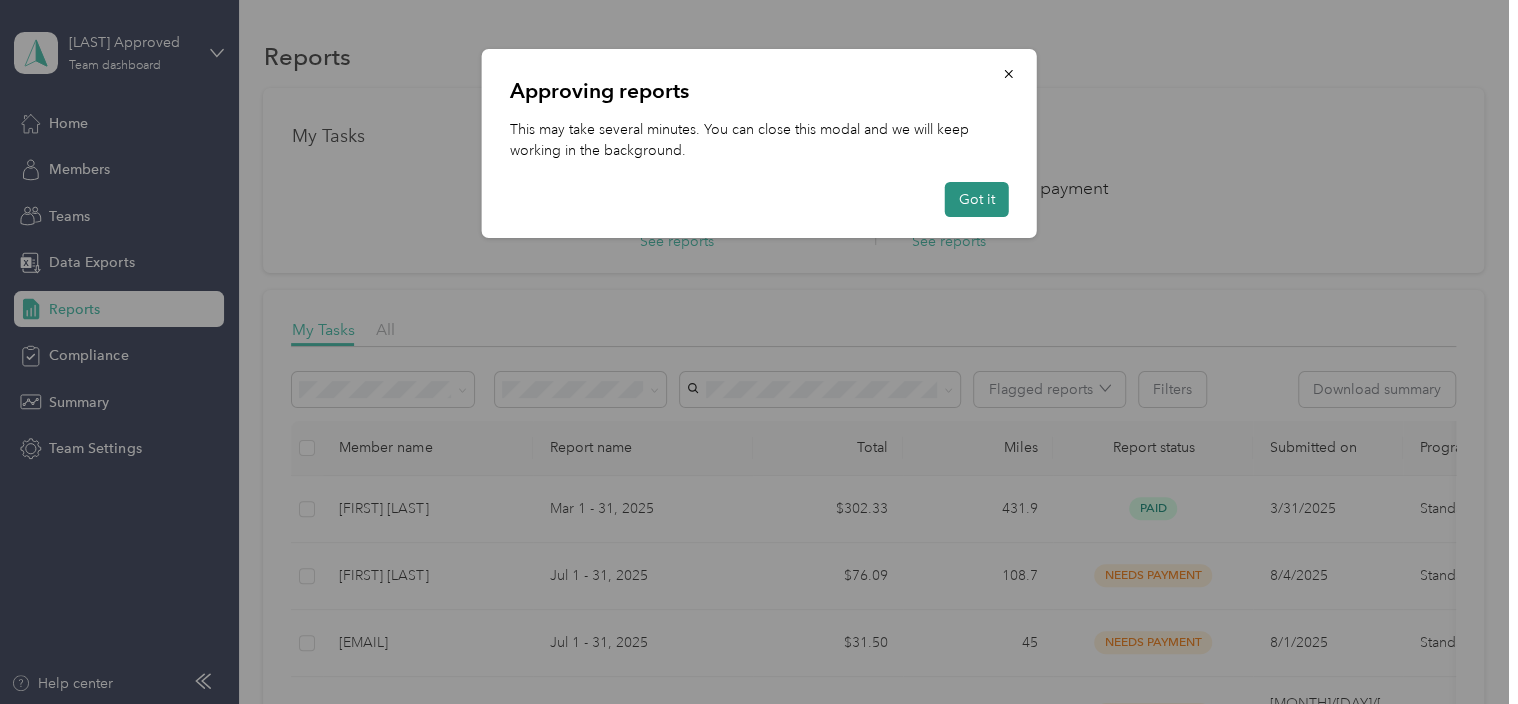 click on "Got it" at bounding box center [977, 199] 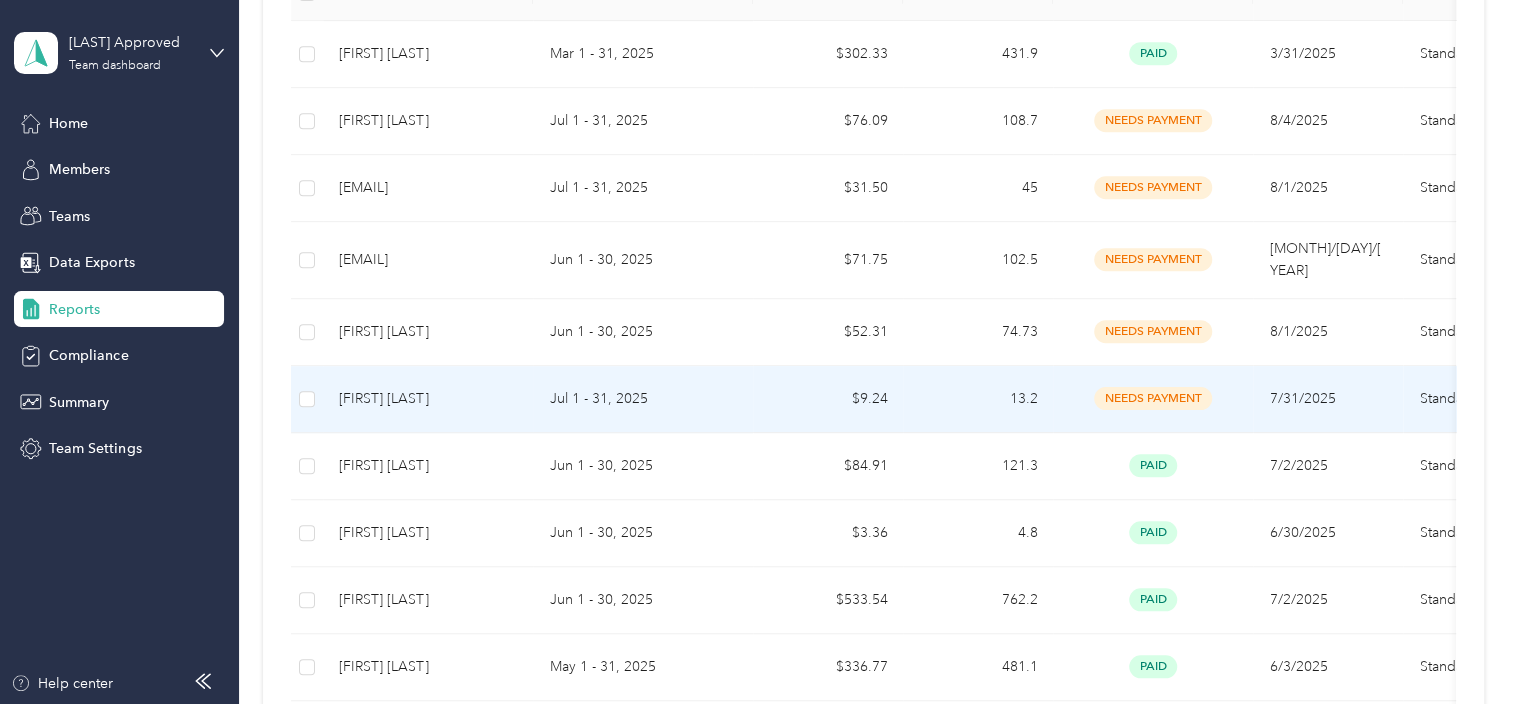 scroll, scrollTop: 0, scrollLeft: 0, axis: both 